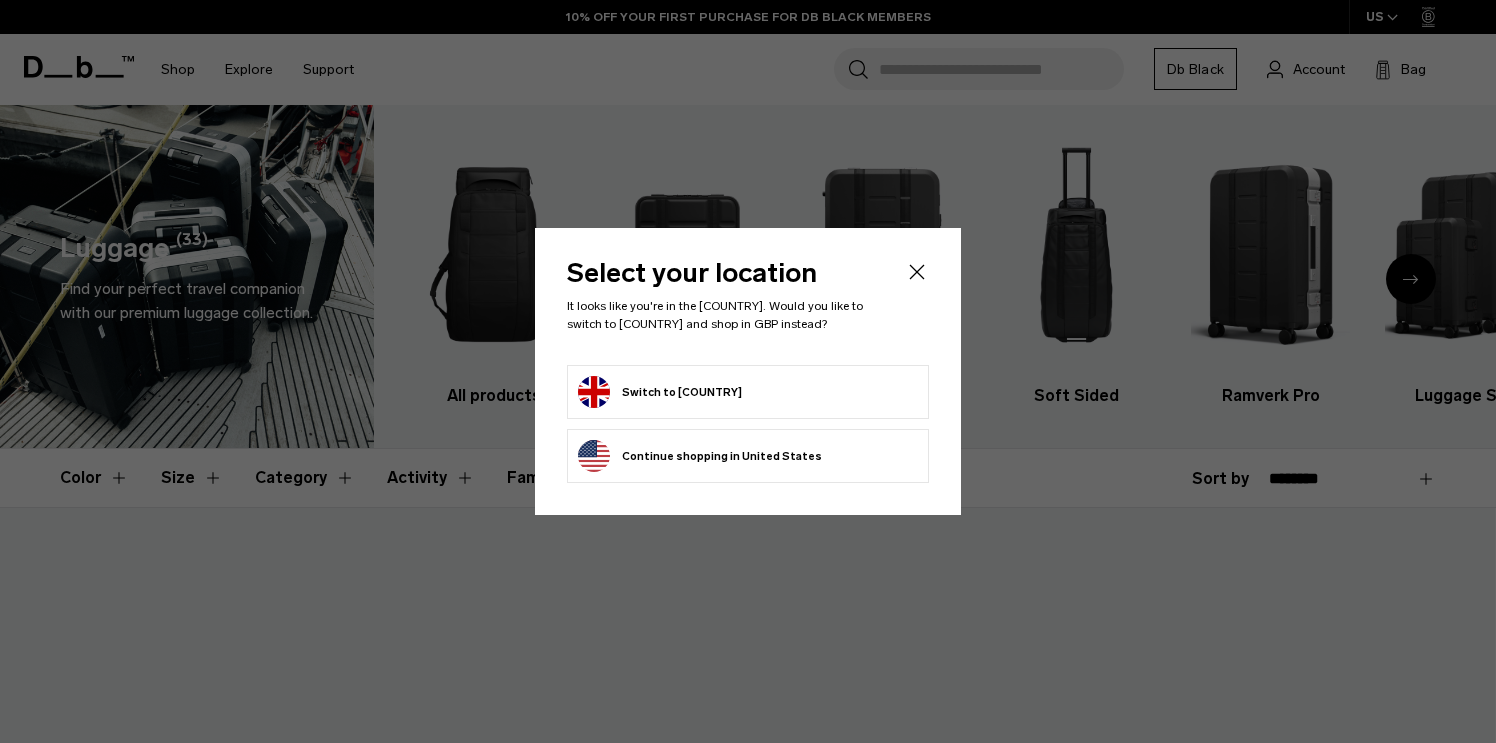 scroll, scrollTop: 0, scrollLeft: 0, axis: both 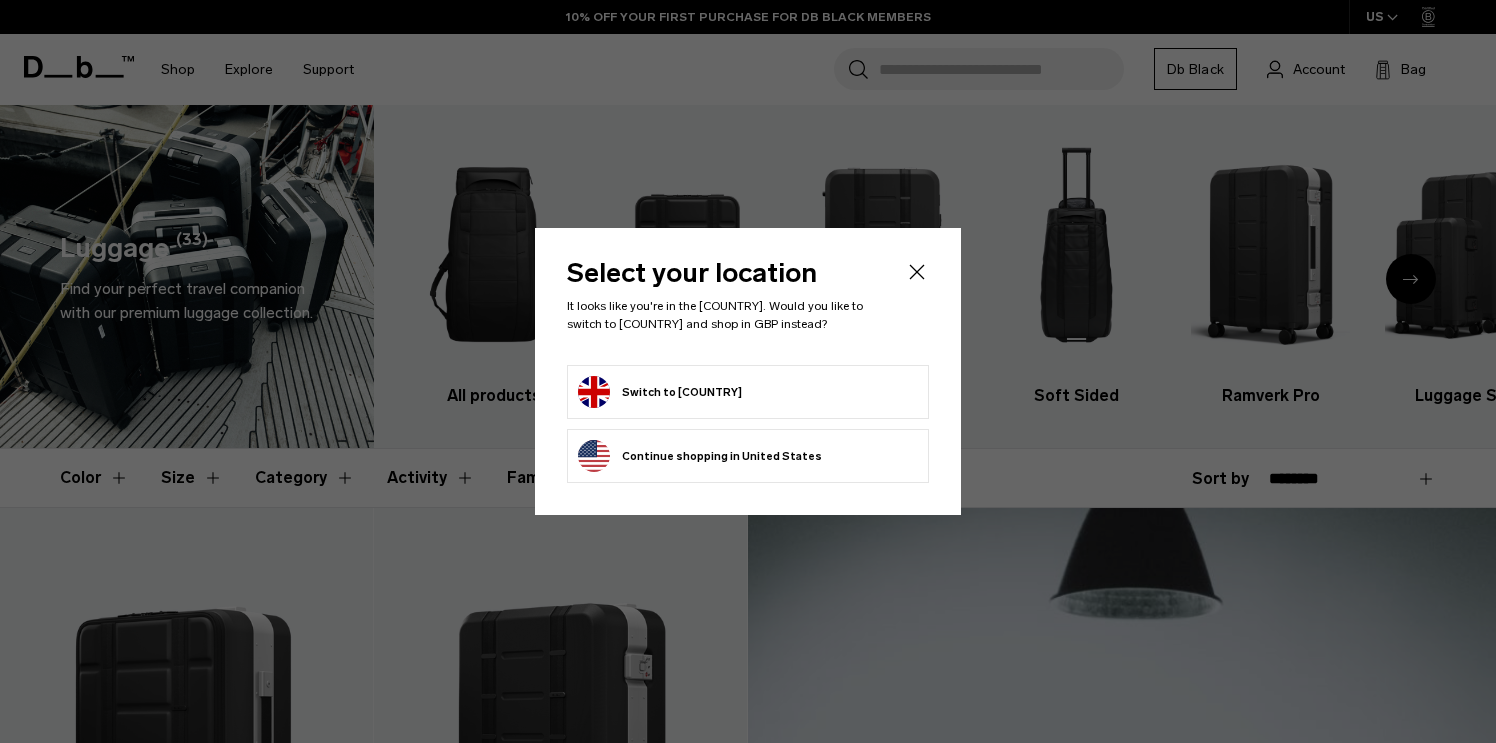 click on "Switch to United Kingdom" at bounding box center (660, 392) 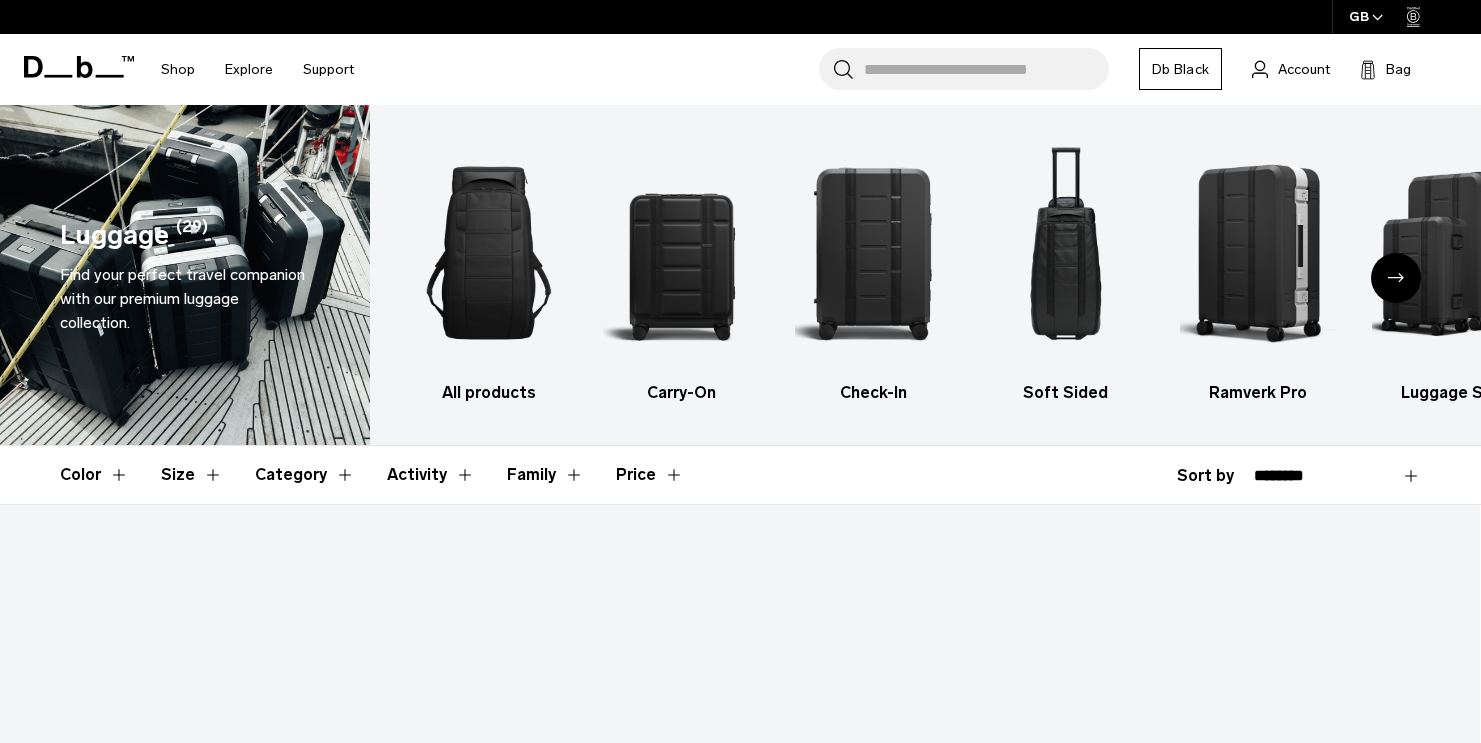scroll, scrollTop: 0, scrollLeft: 0, axis: both 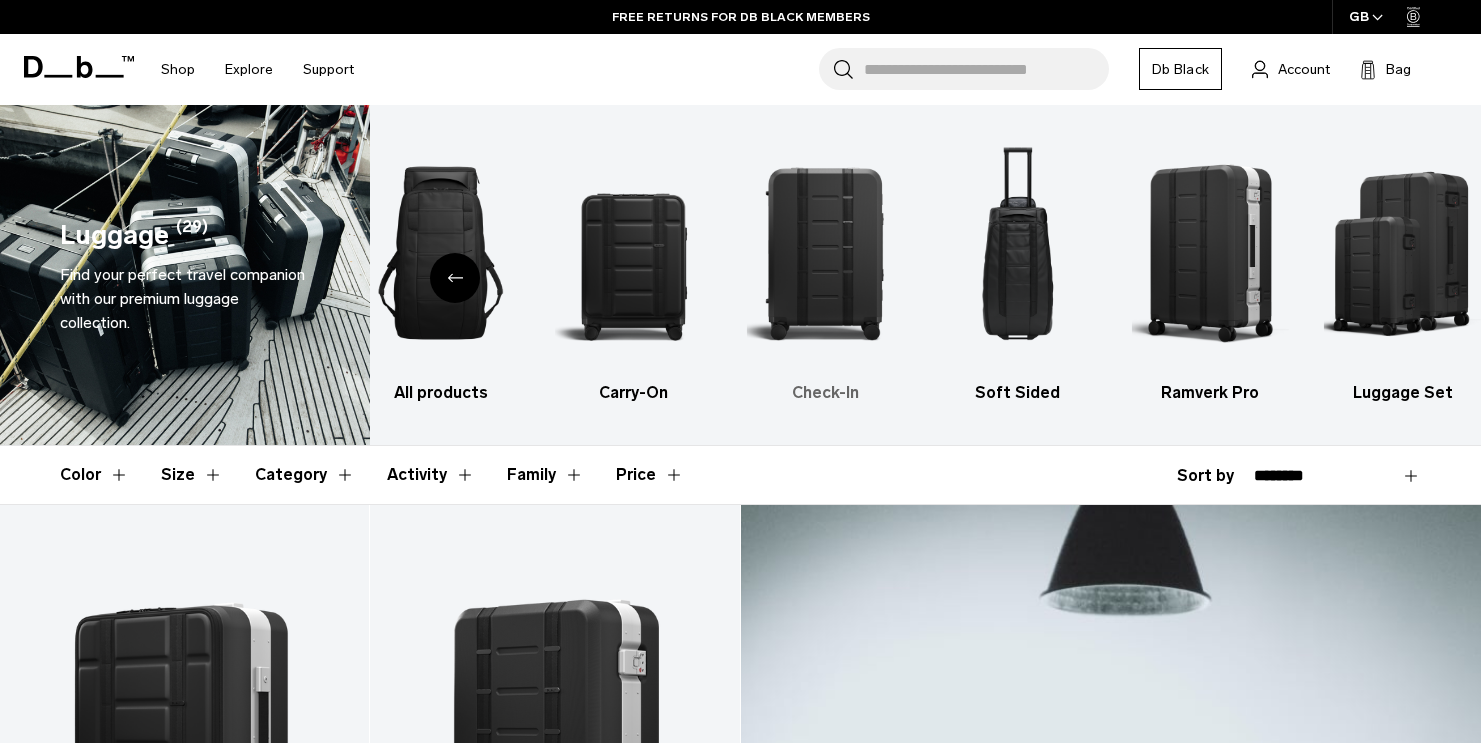 click at bounding box center (825, 253) 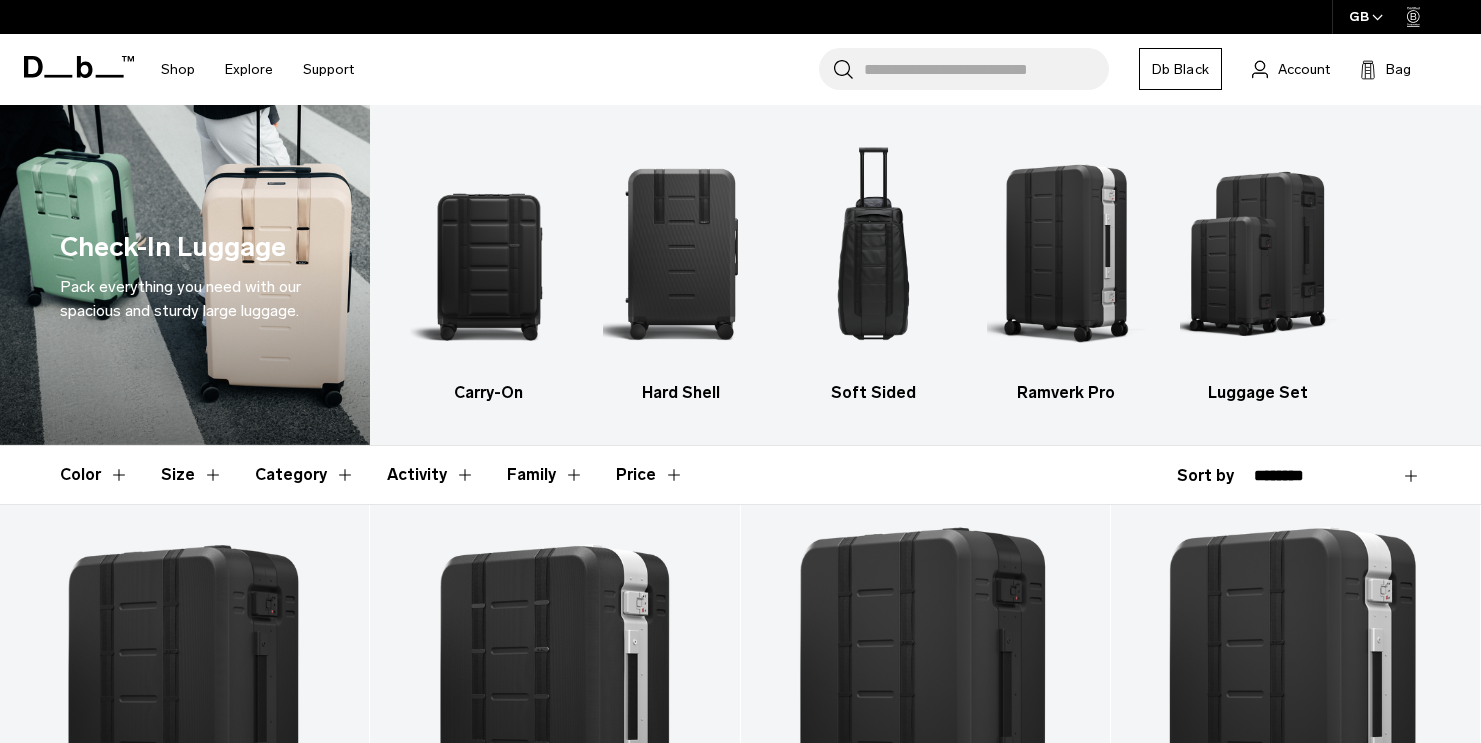 scroll, scrollTop: 0, scrollLeft: 0, axis: both 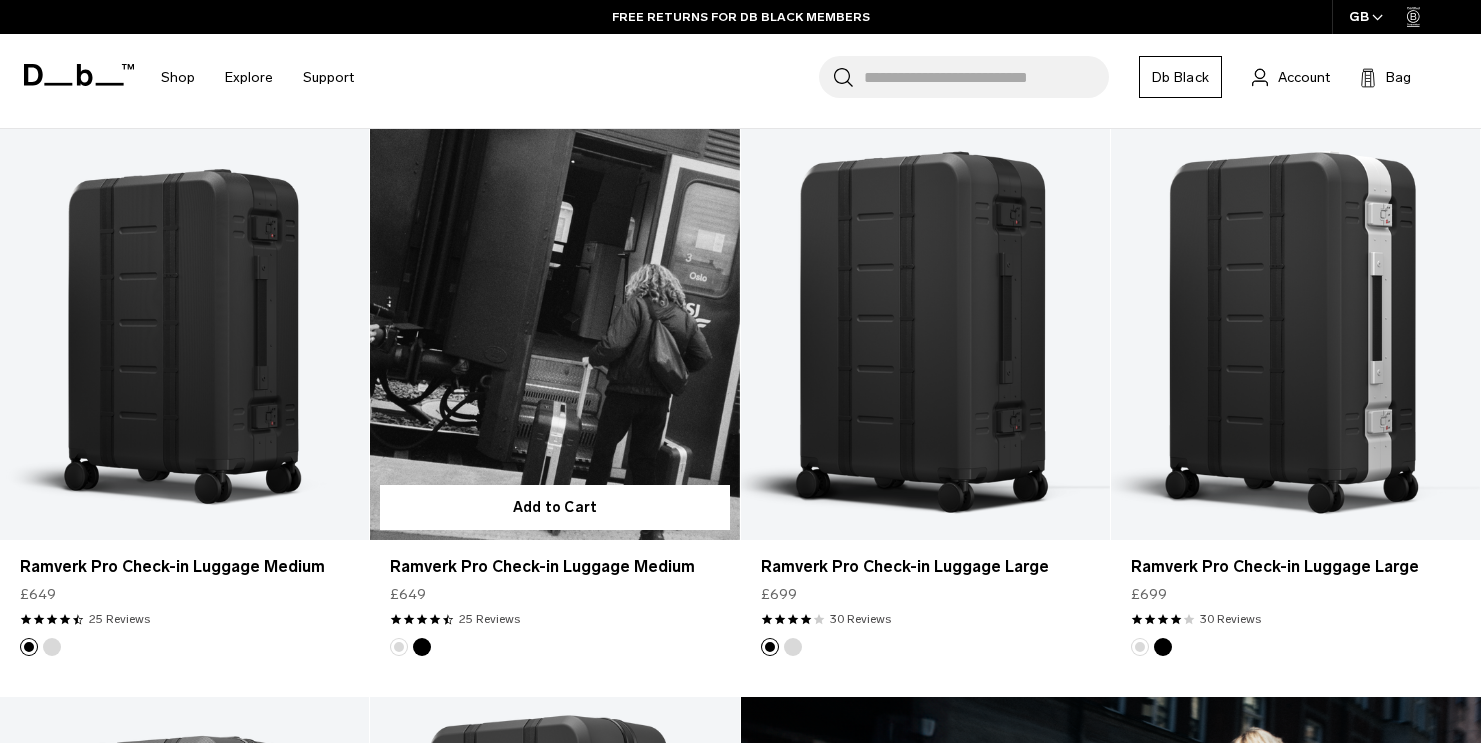 click at bounding box center (554, 334) 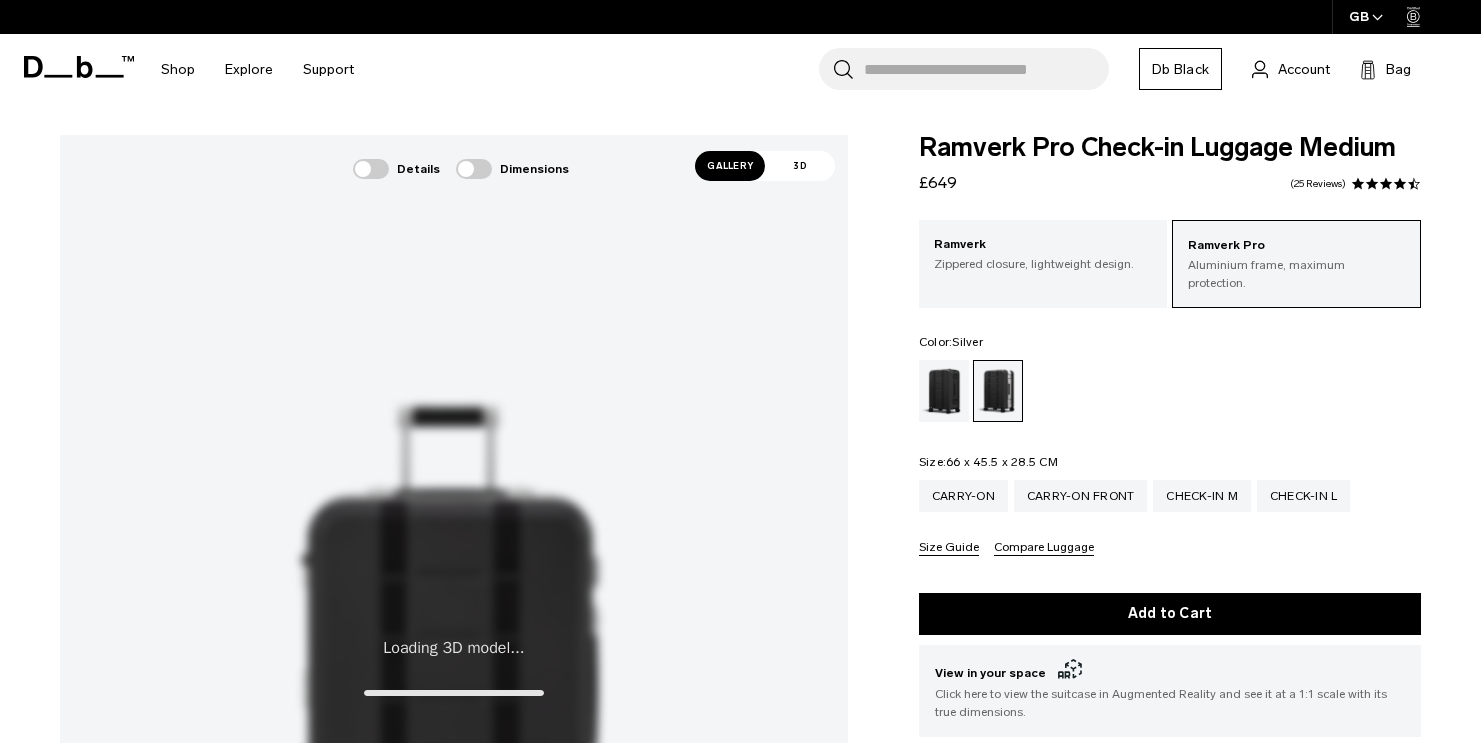 scroll, scrollTop: 0, scrollLeft: 0, axis: both 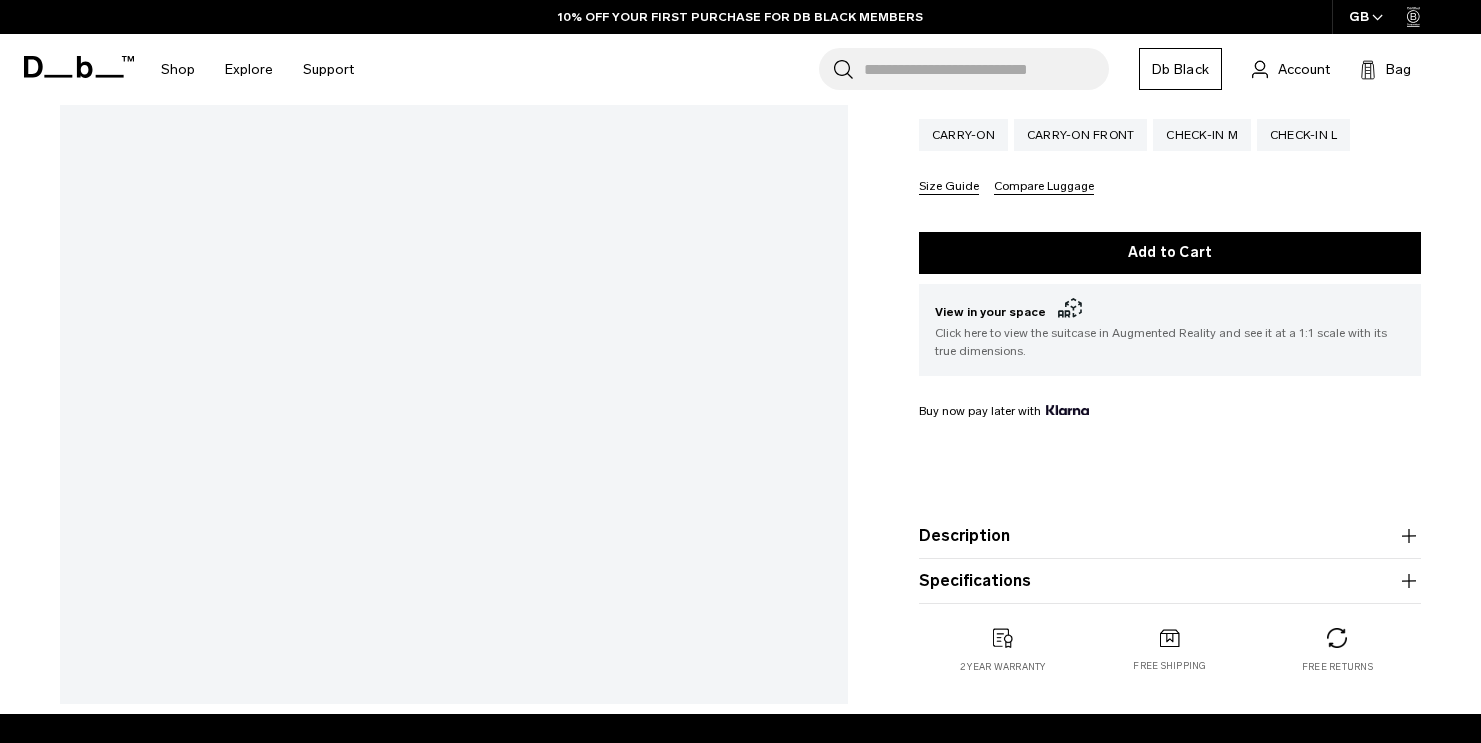 click on "Specifications" at bounding box center [1170, 581] 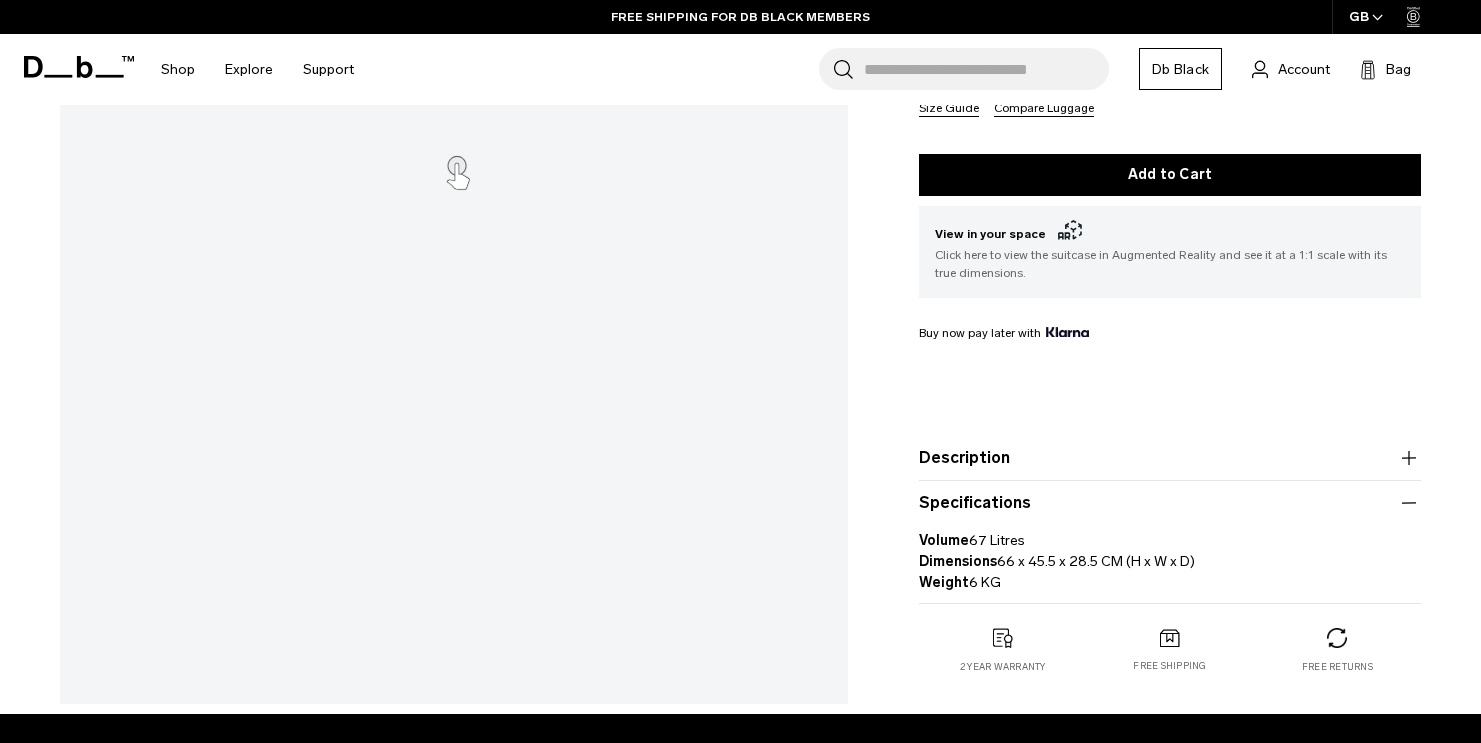 click on "Volume  67 Litres
Dimensions   66 x 45.5 x 28.5 CM (H x W x D)
Weight  6 KG" at bounding box center [1170, 554] 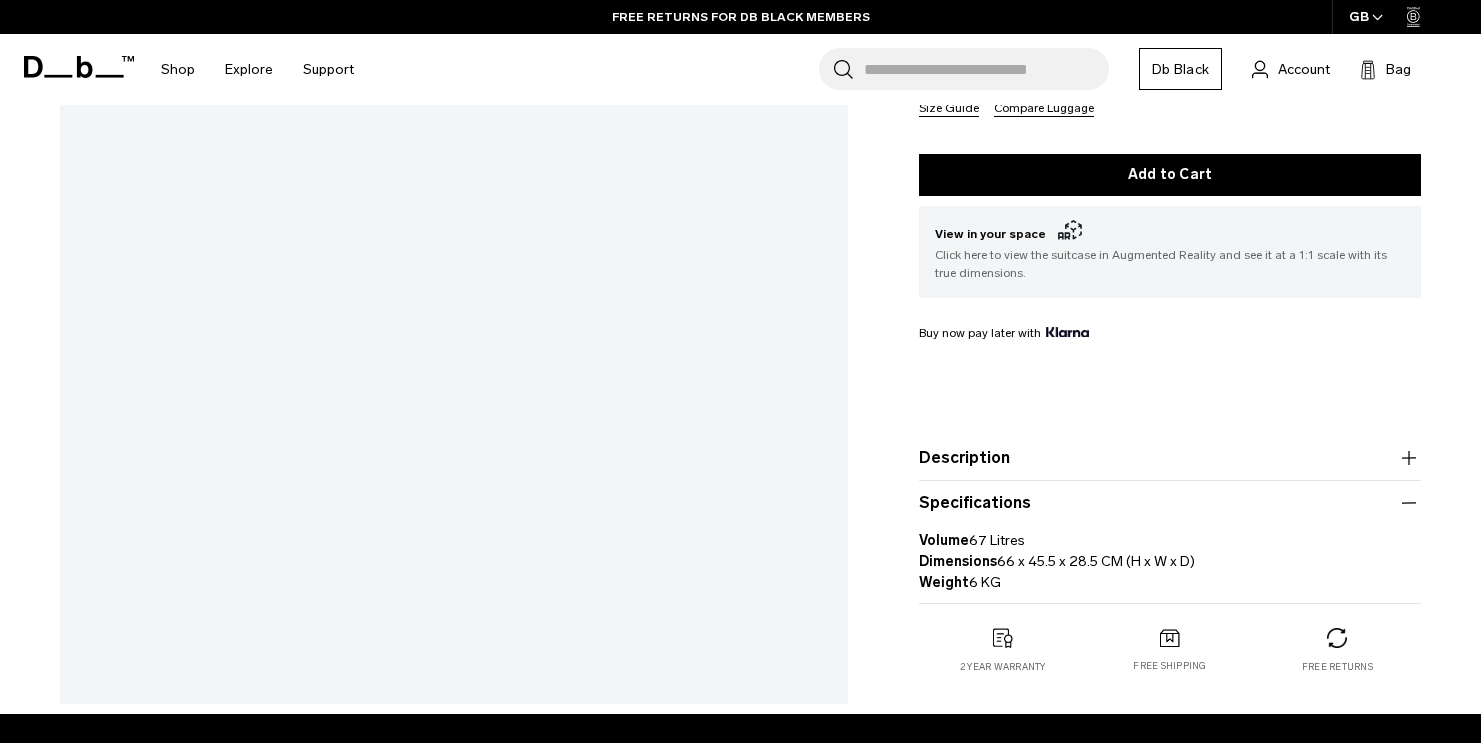 click on "Specifications" at bounding box center [1170, 503] 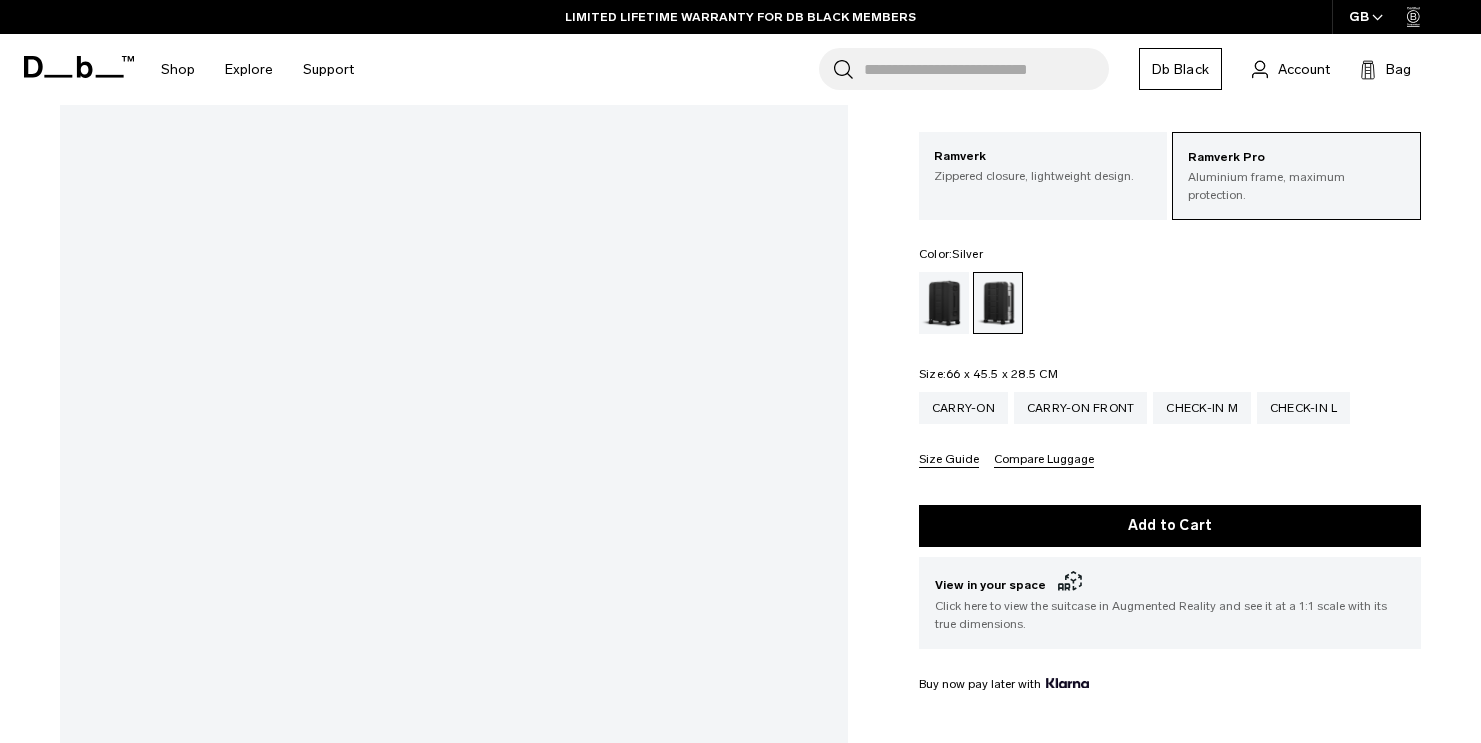 scroll, scrollTop: 217, scrollLeft: 0, axis: vertical 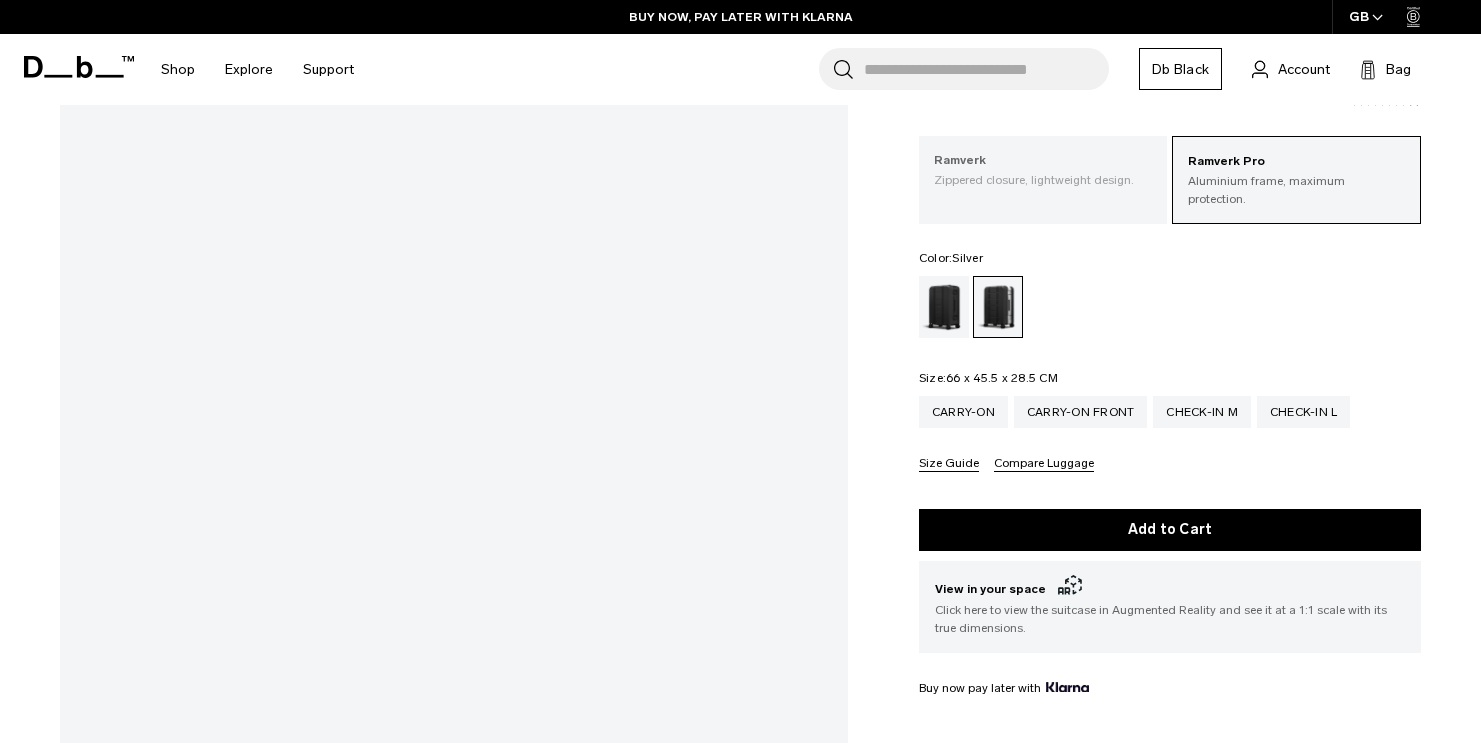 click on "Ramverk" at bounding box center [1043, 161] 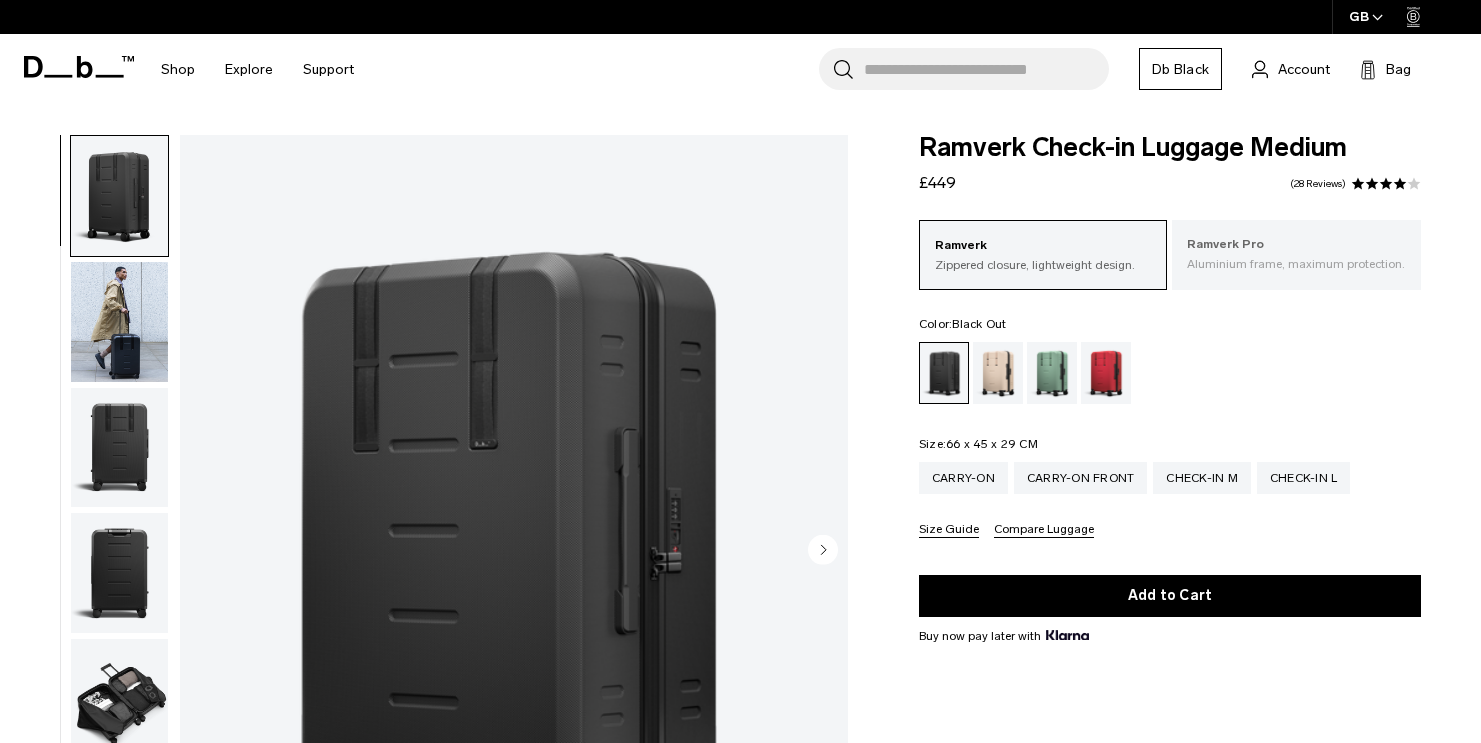 scroll, scrollTop: 0, scrollLeft: 0, axis: both 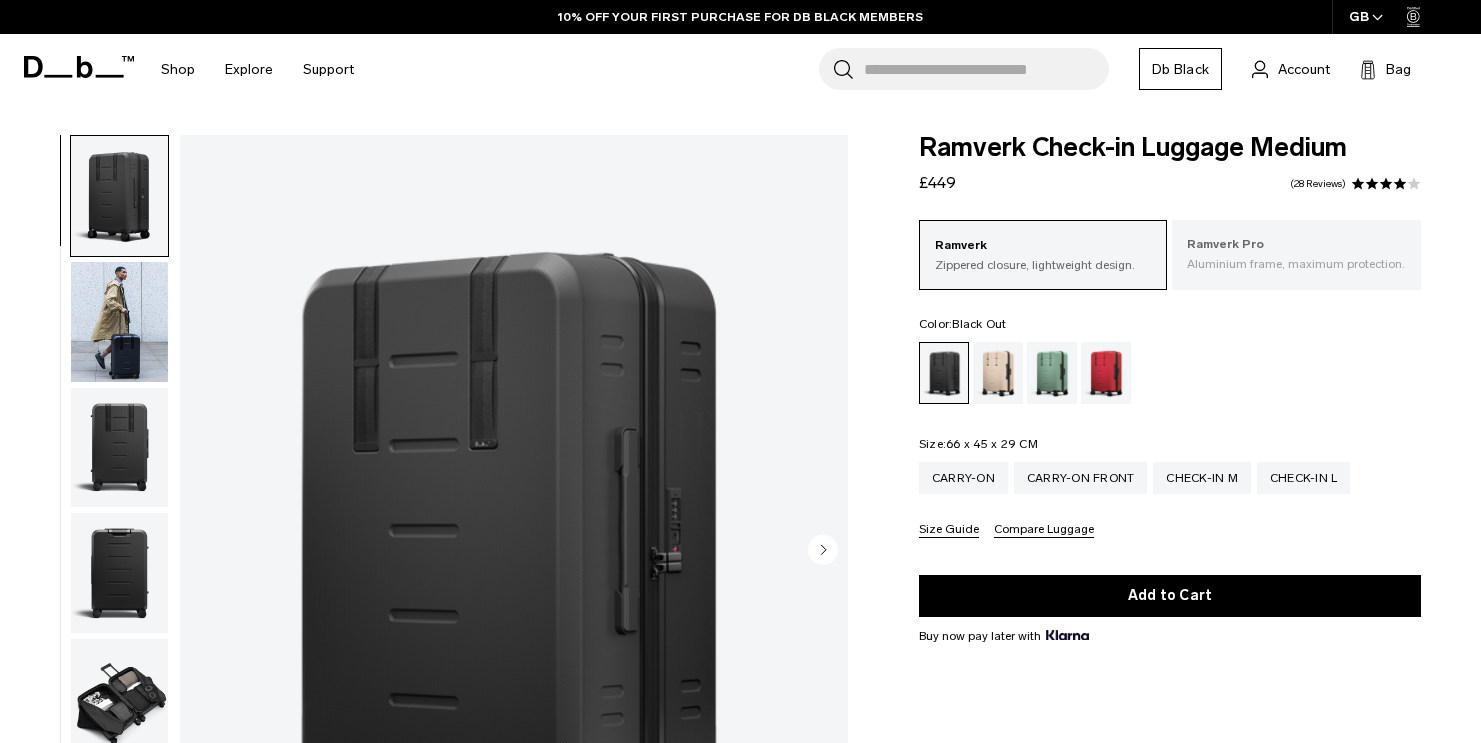 click on "Ramverk Pro
Aluminium frame, maximum protection." at bounding box center (1296, 254) 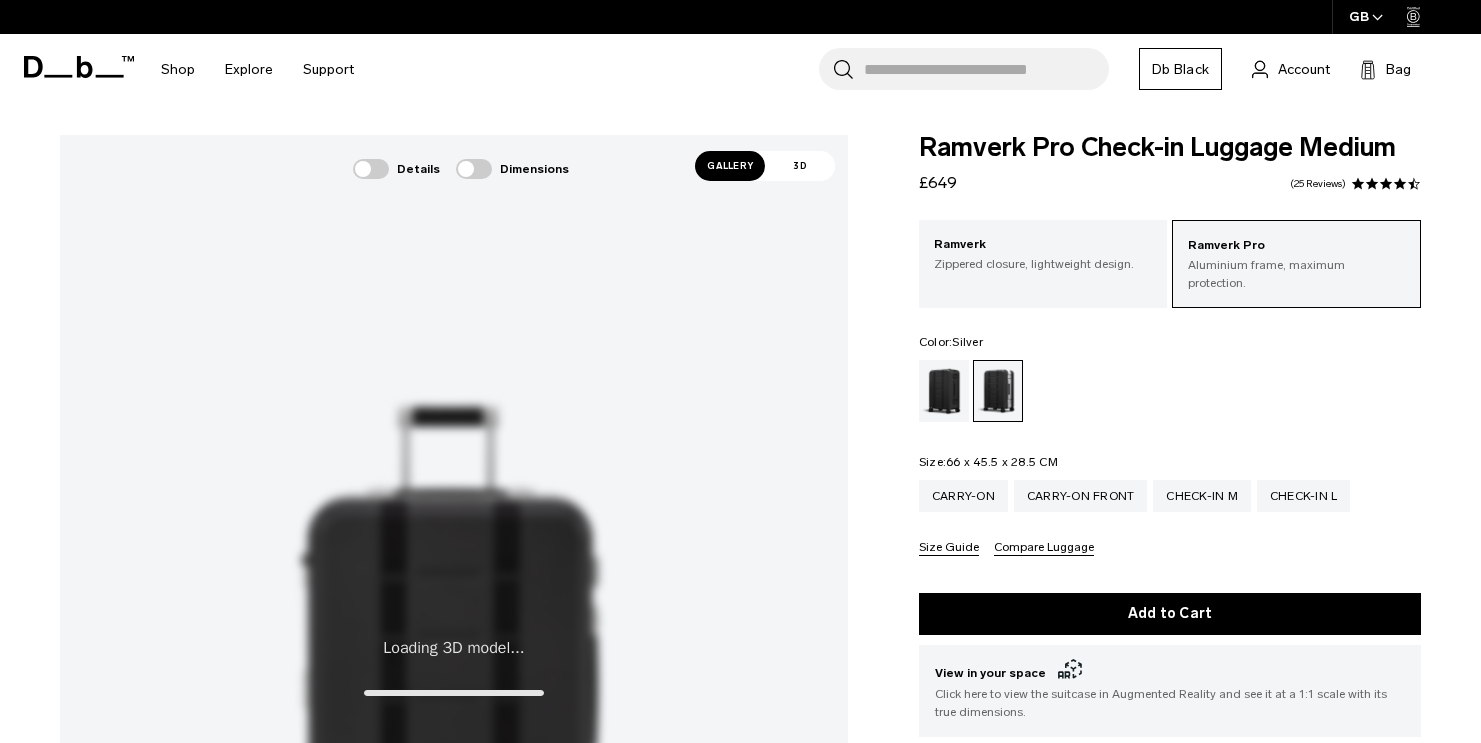scroll, scrollTop: 0, scrollLeft: 0, axis: both 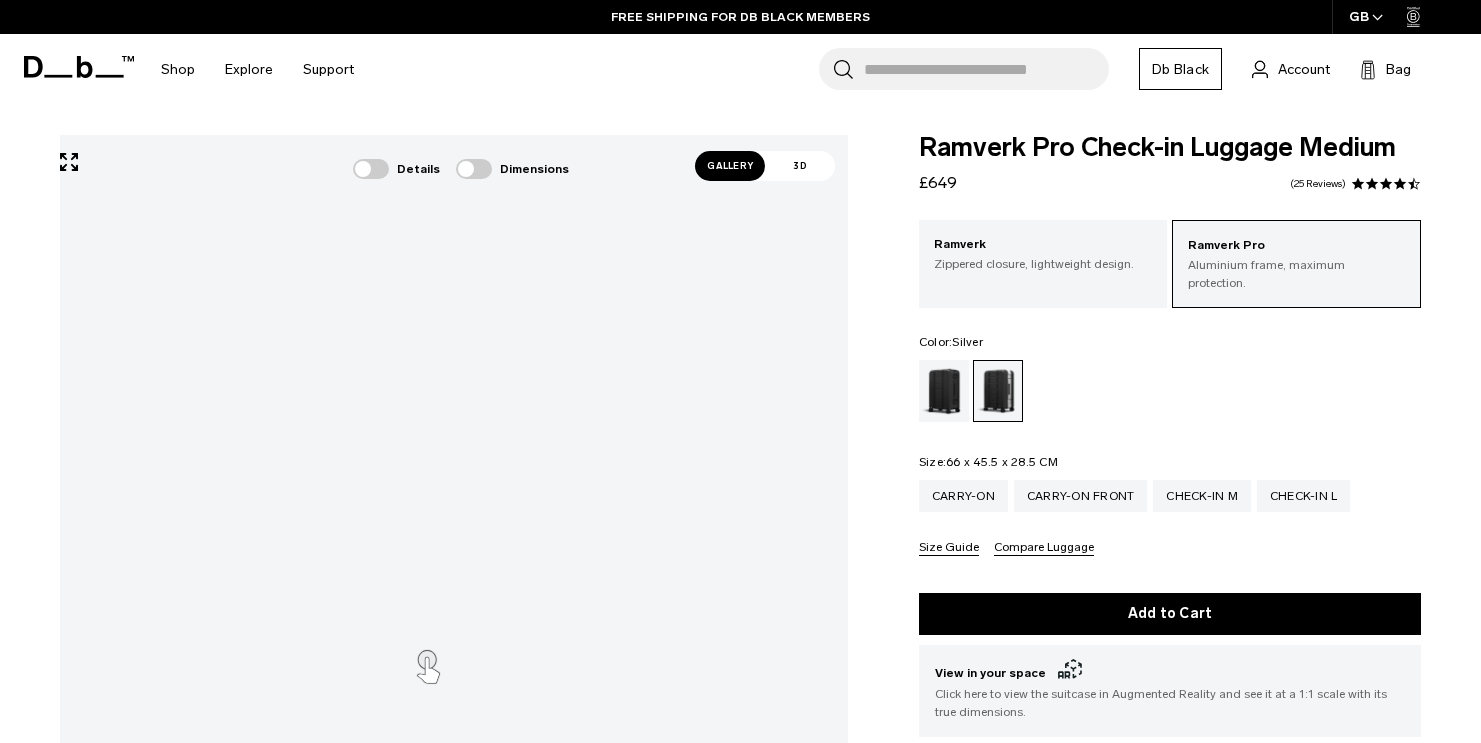 click at bounding box center [474, 169] 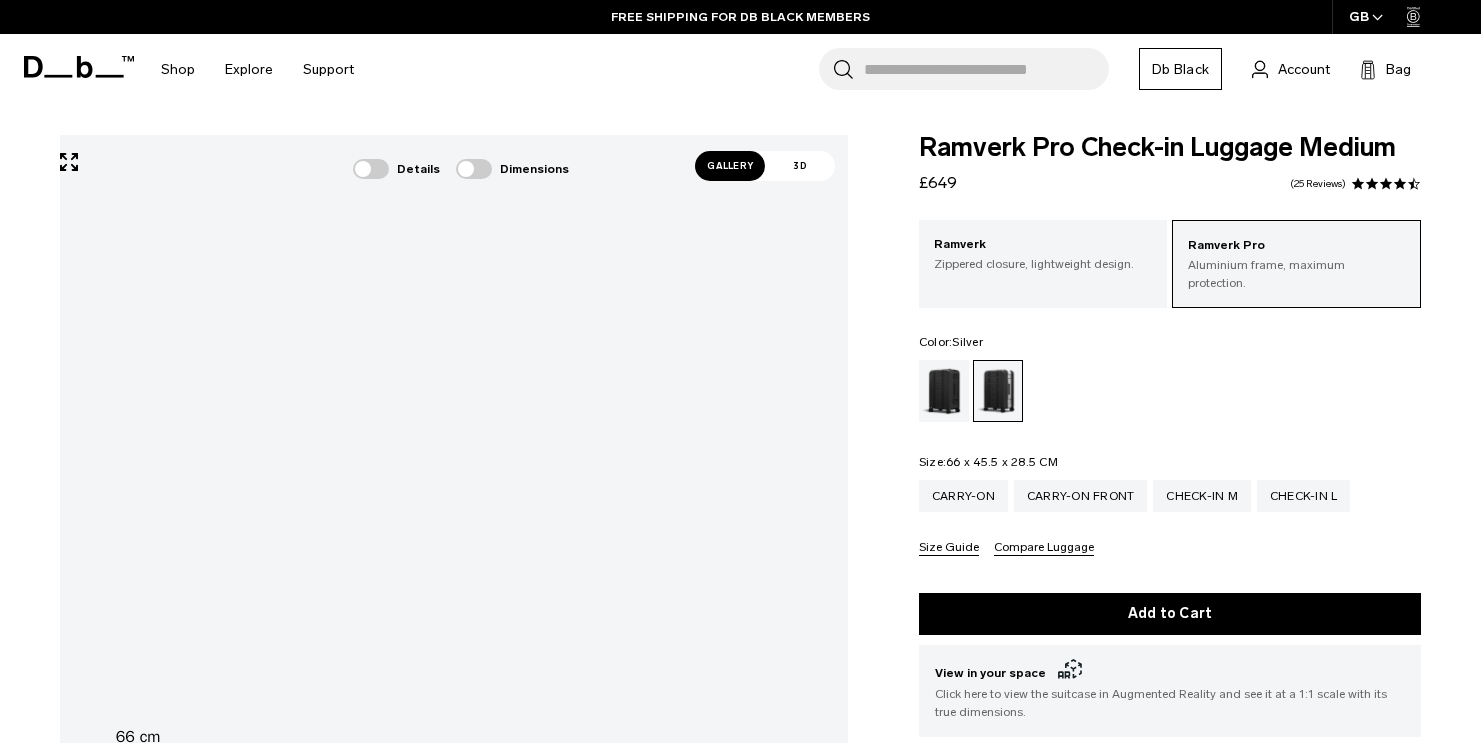 click at bounding box center [371, 169] 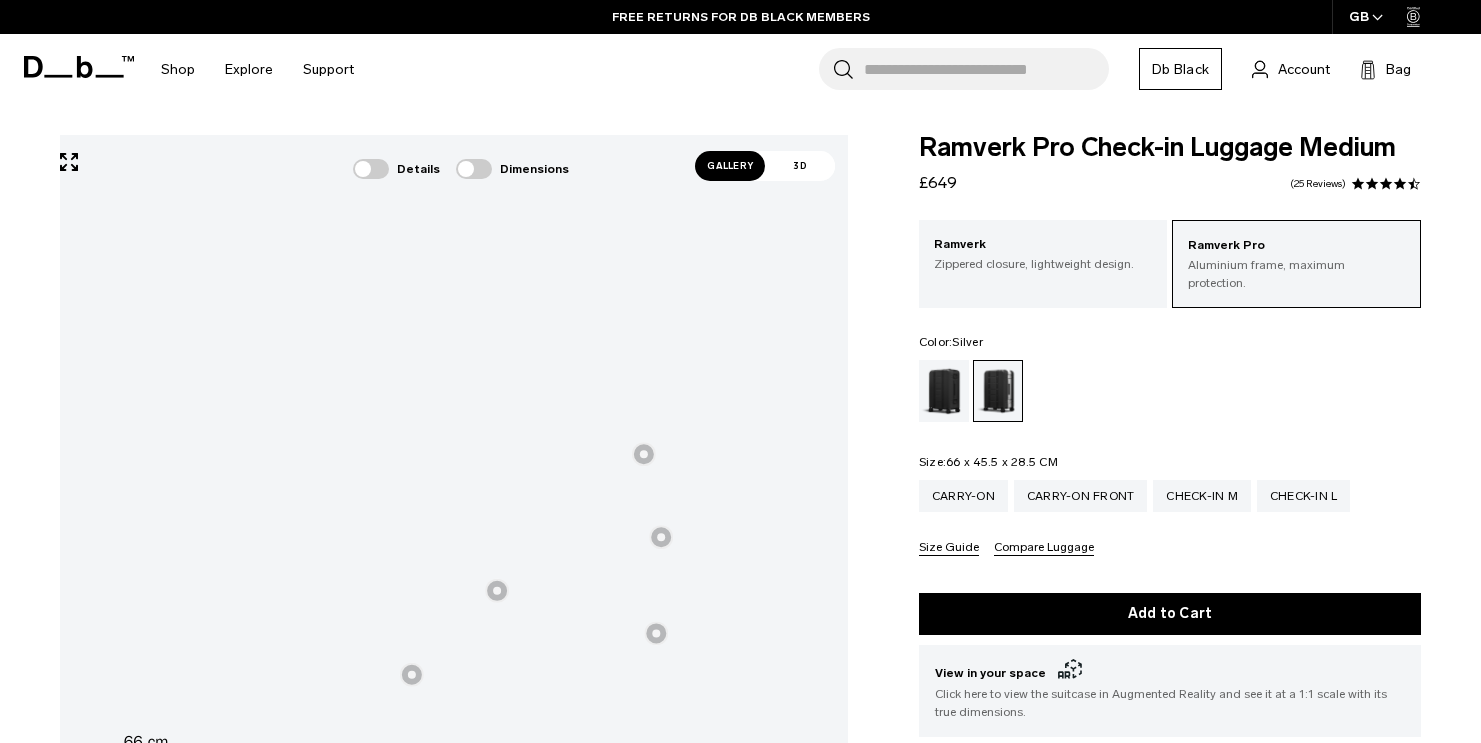 click at bounding box center (412, 675) 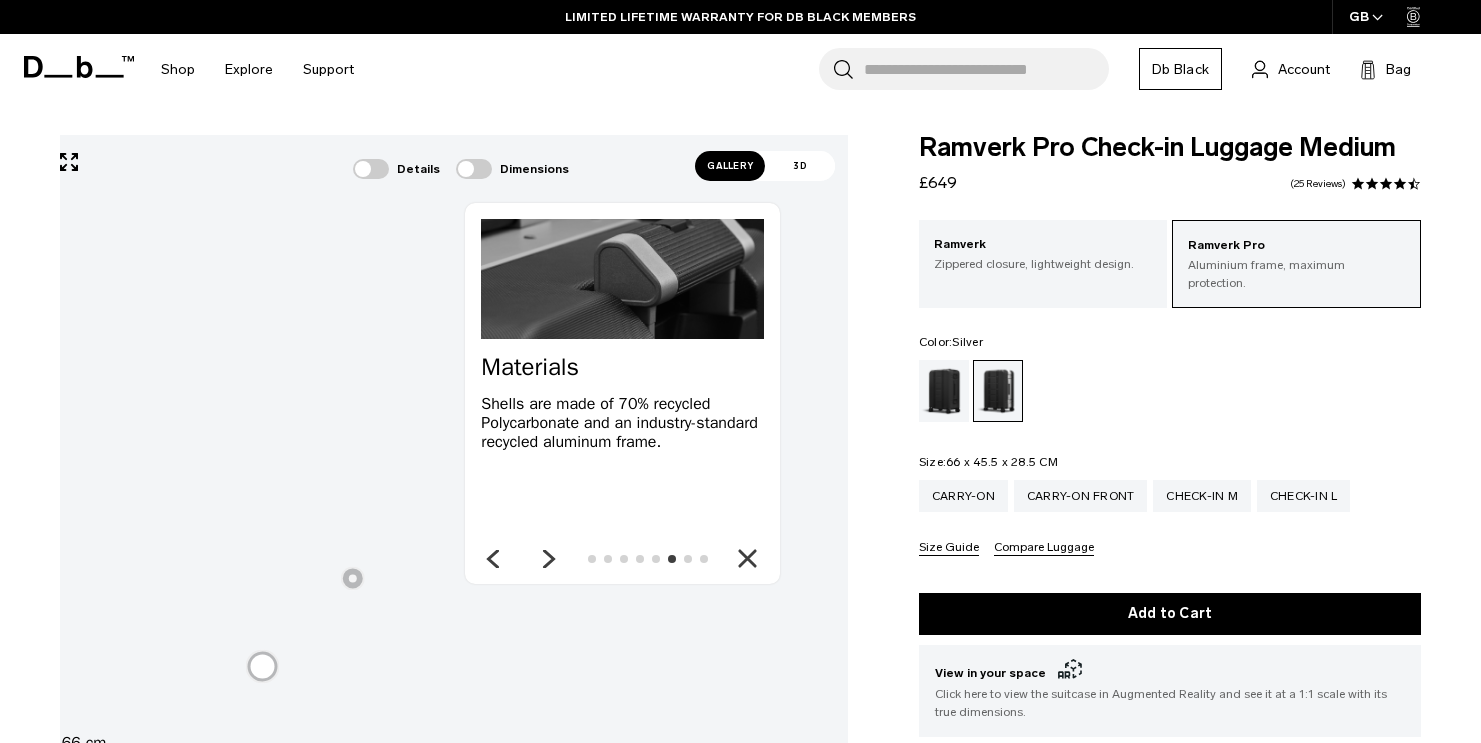 click 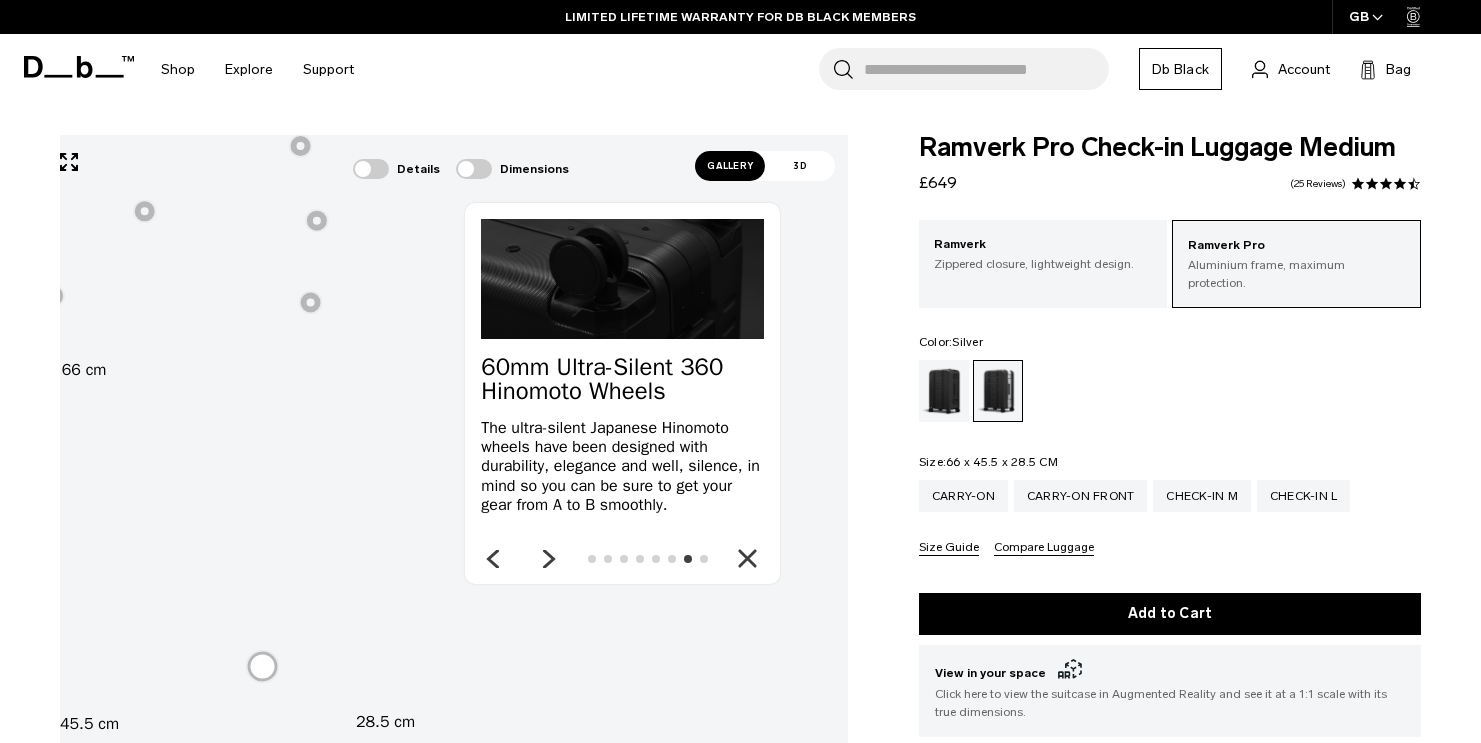 click 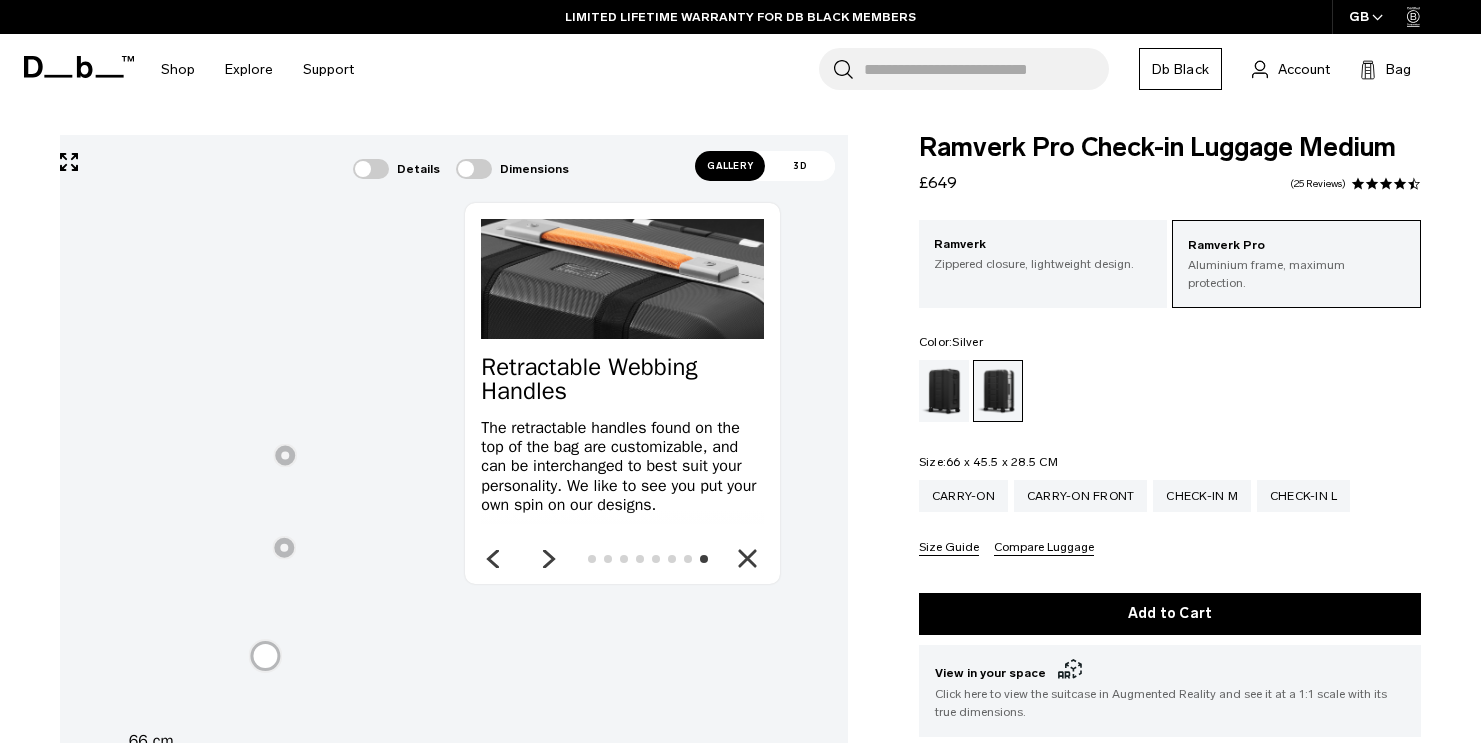 click 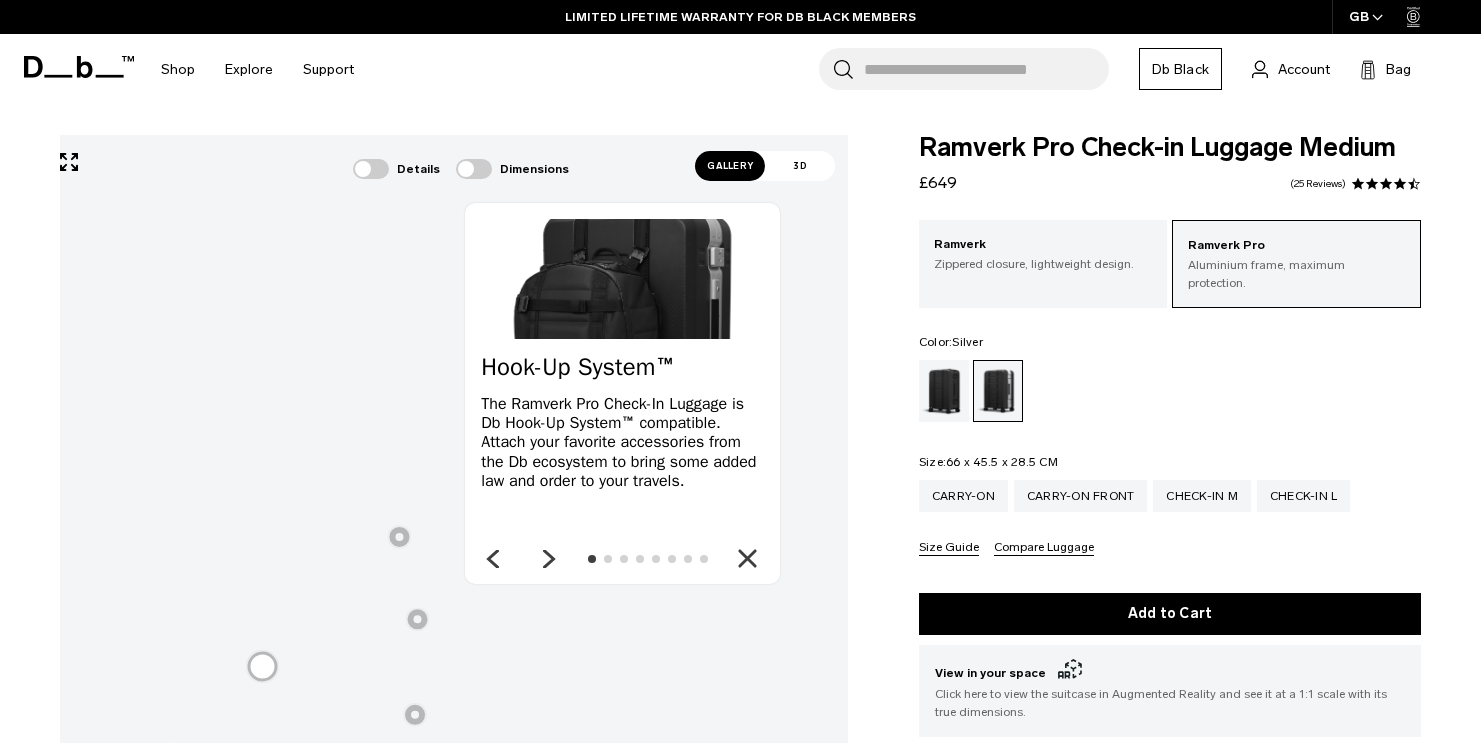 click 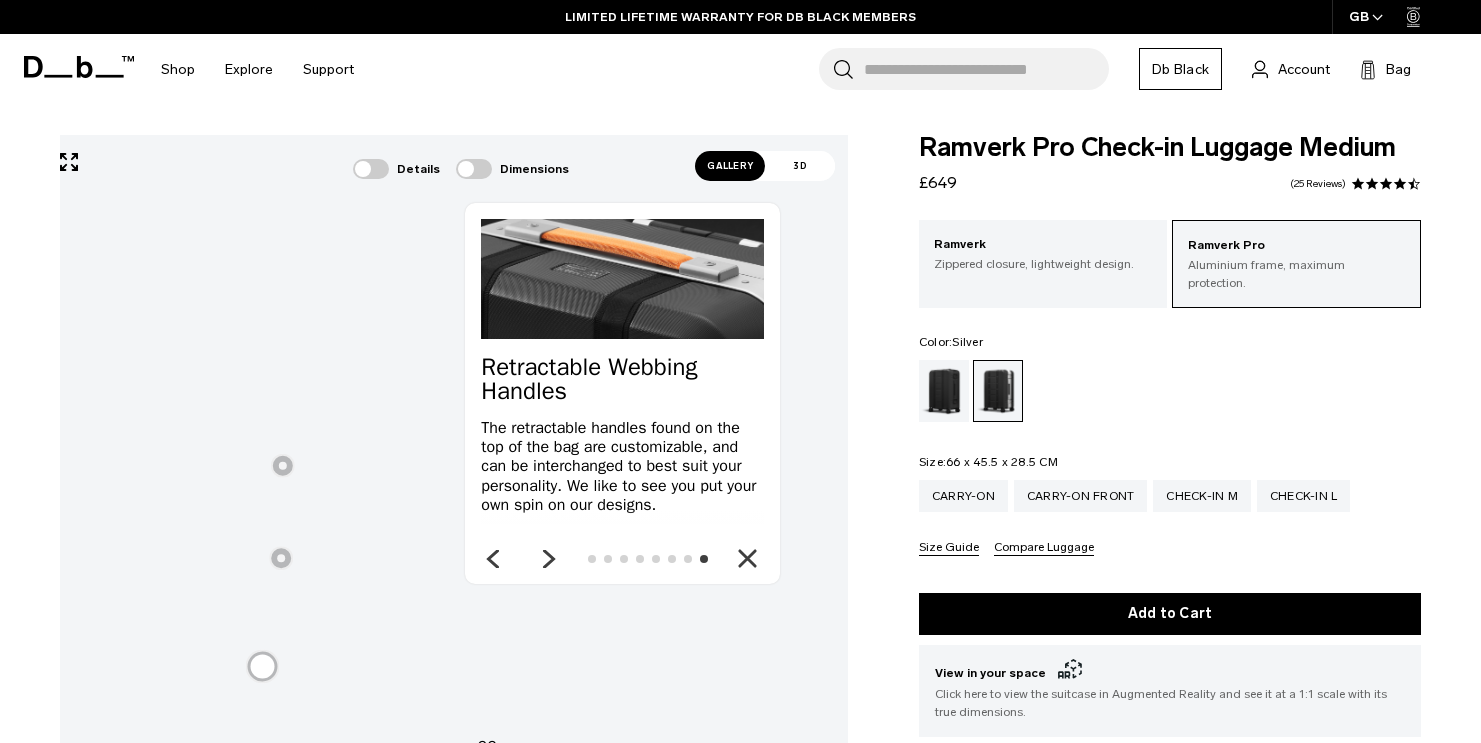 click 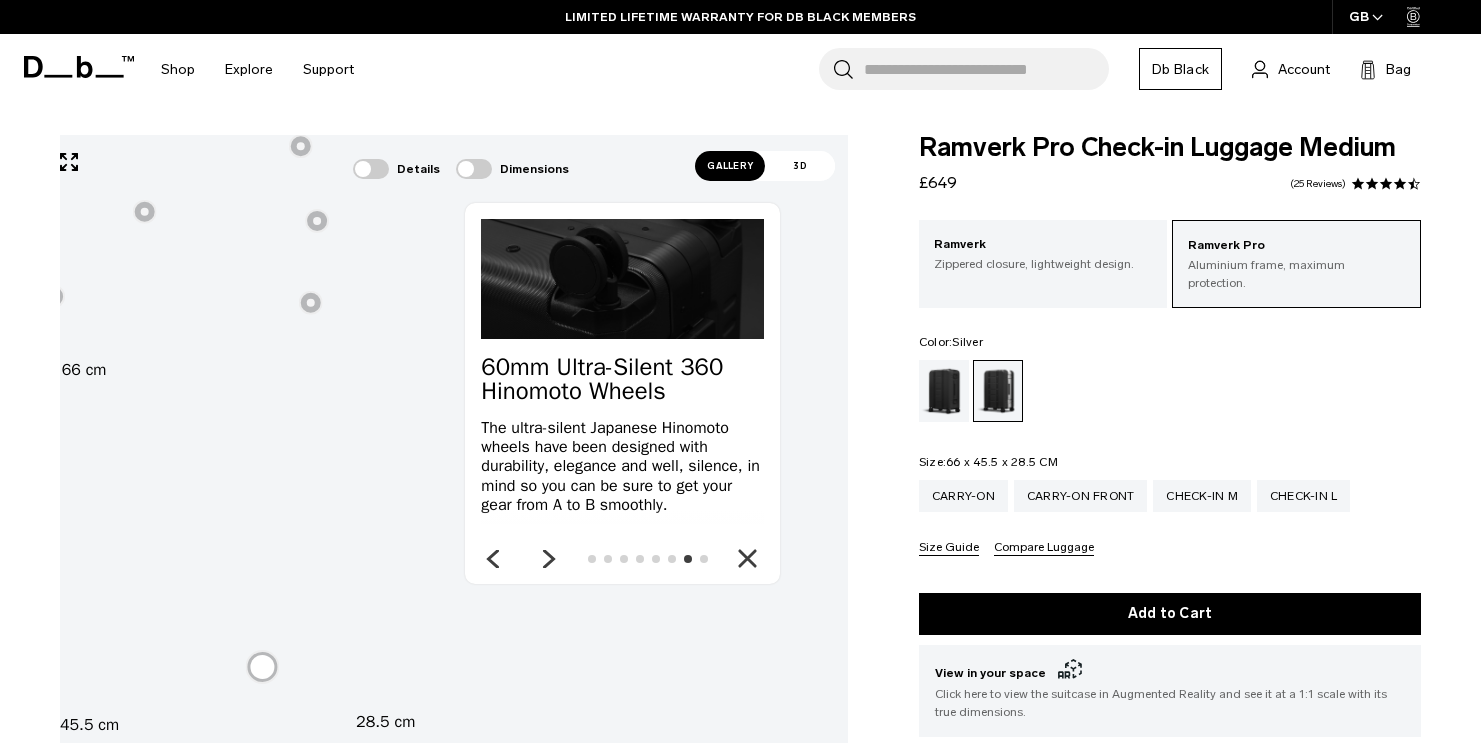 click 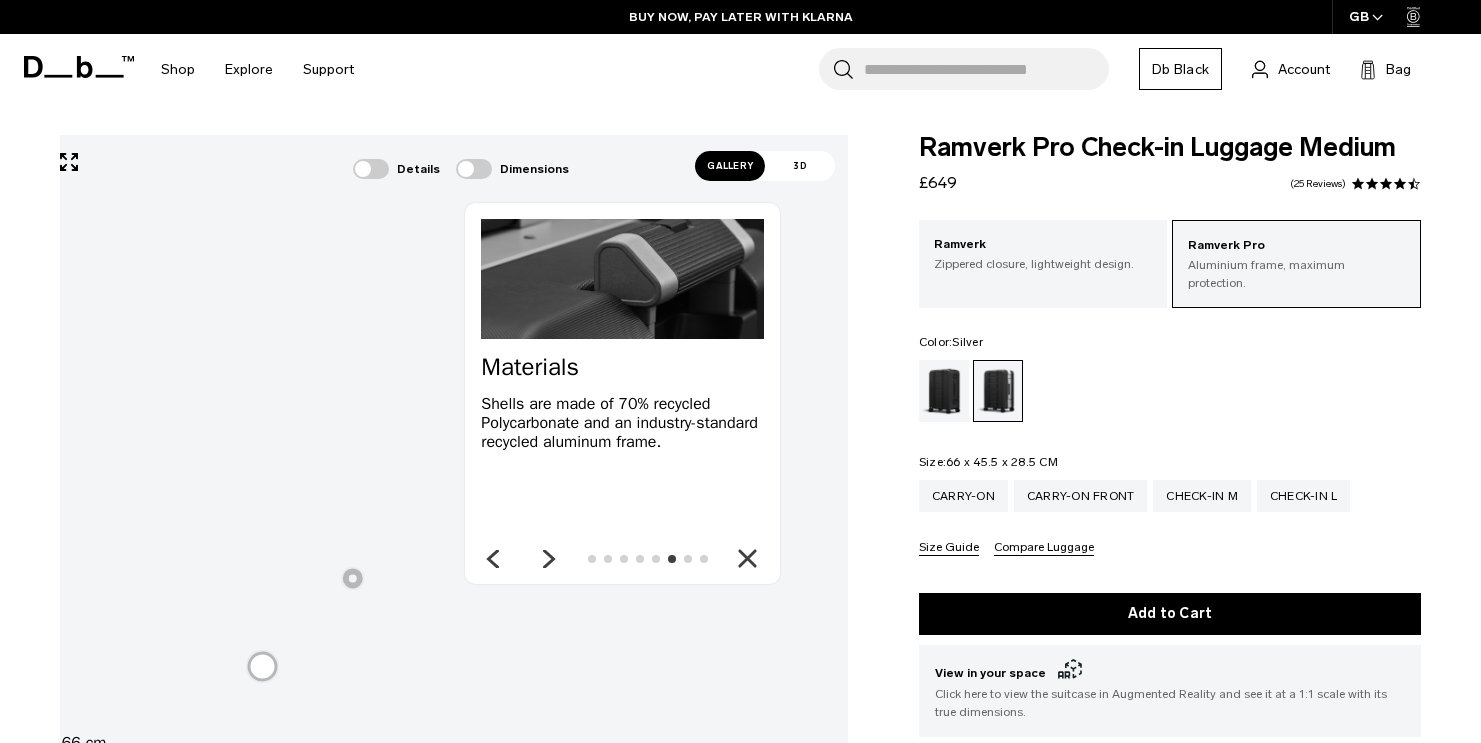 click 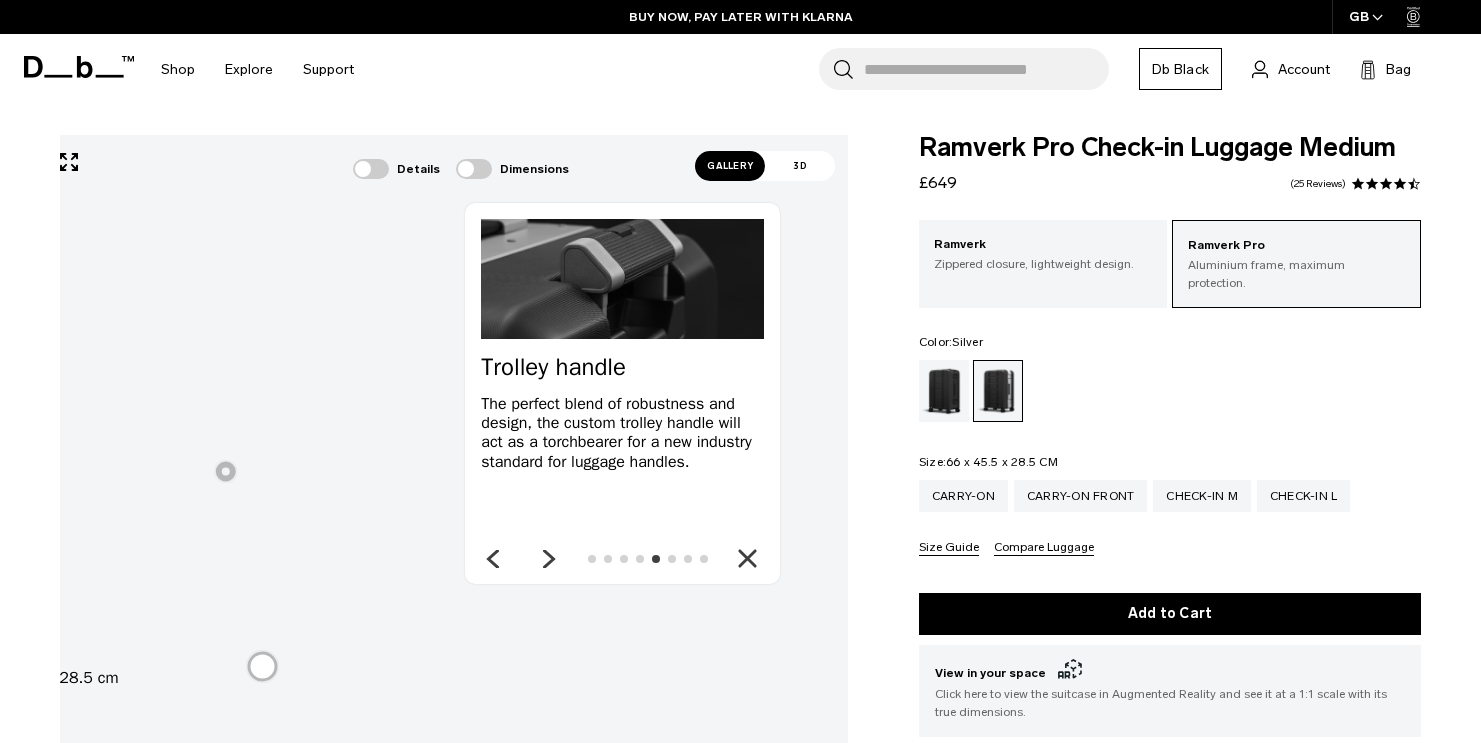 click 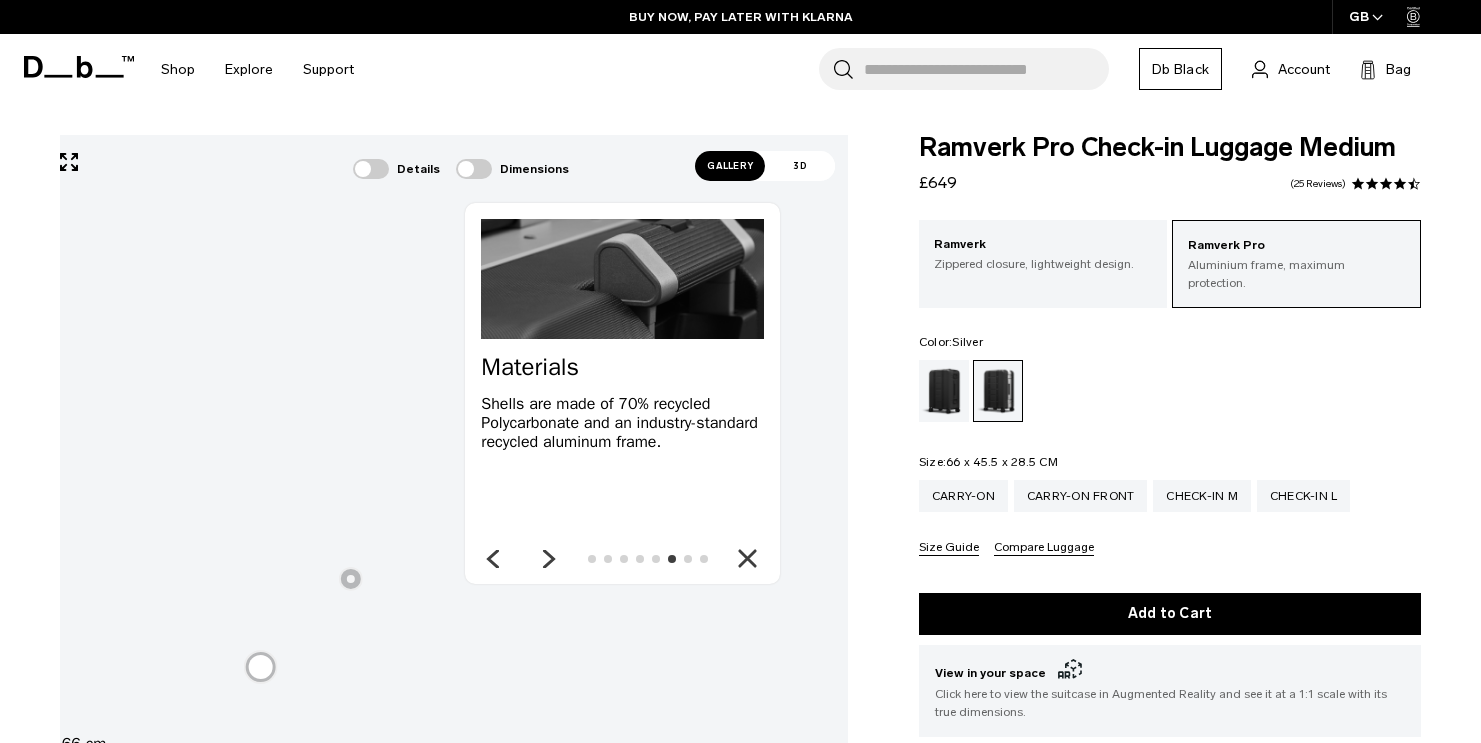 click 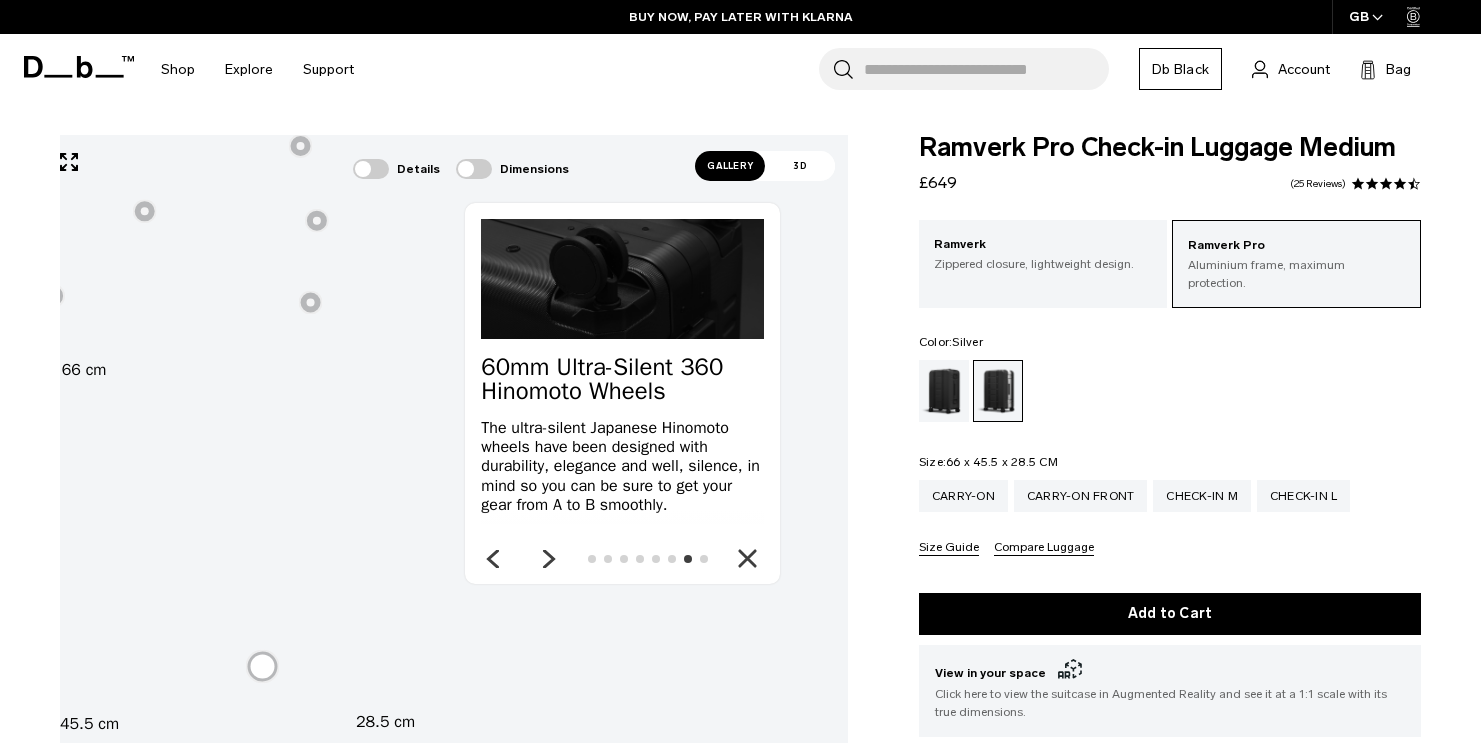 click 